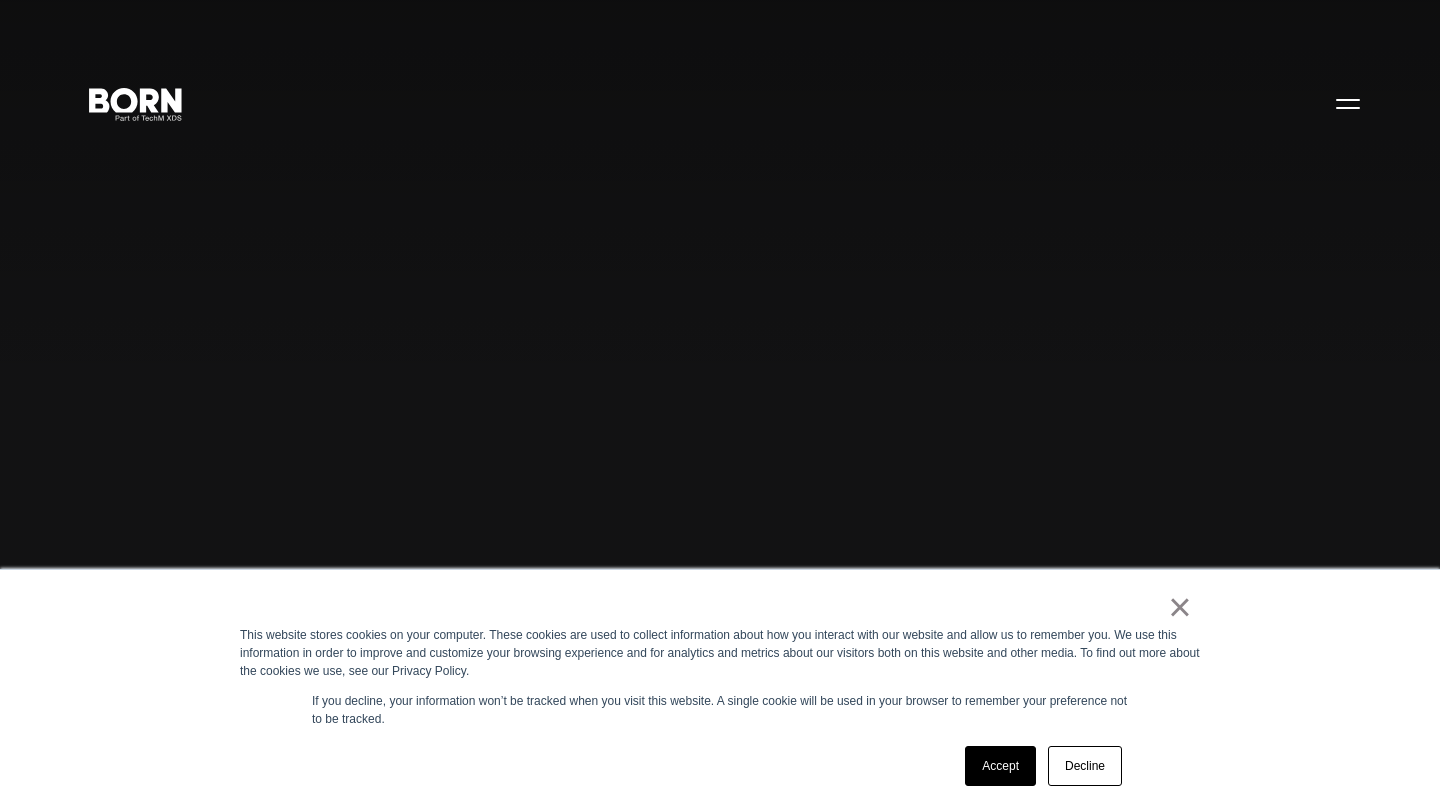 scroll, scrollTop: 0, scrollLeft: 0, axis: both 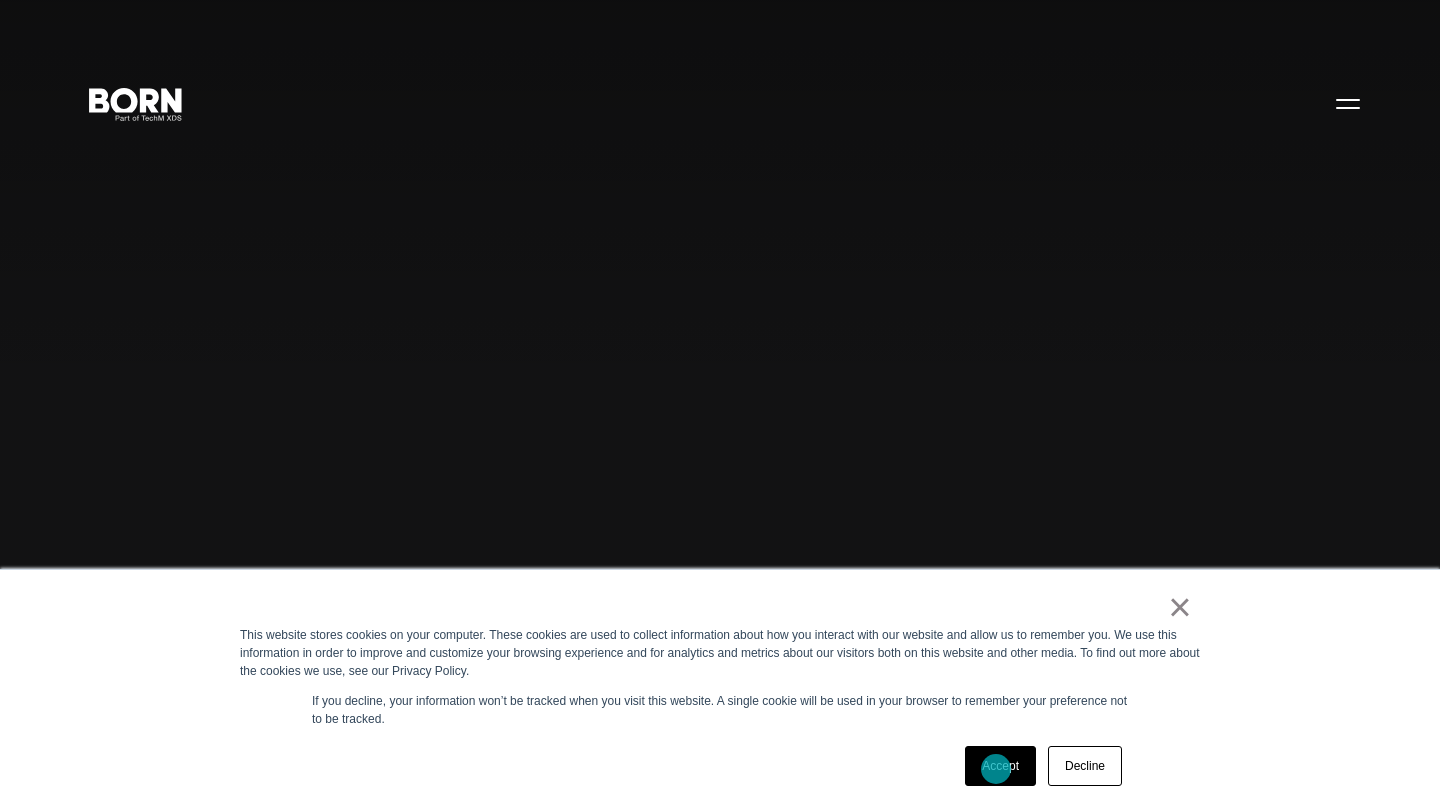 click on "Accept" at bounding box center (1000, 766) 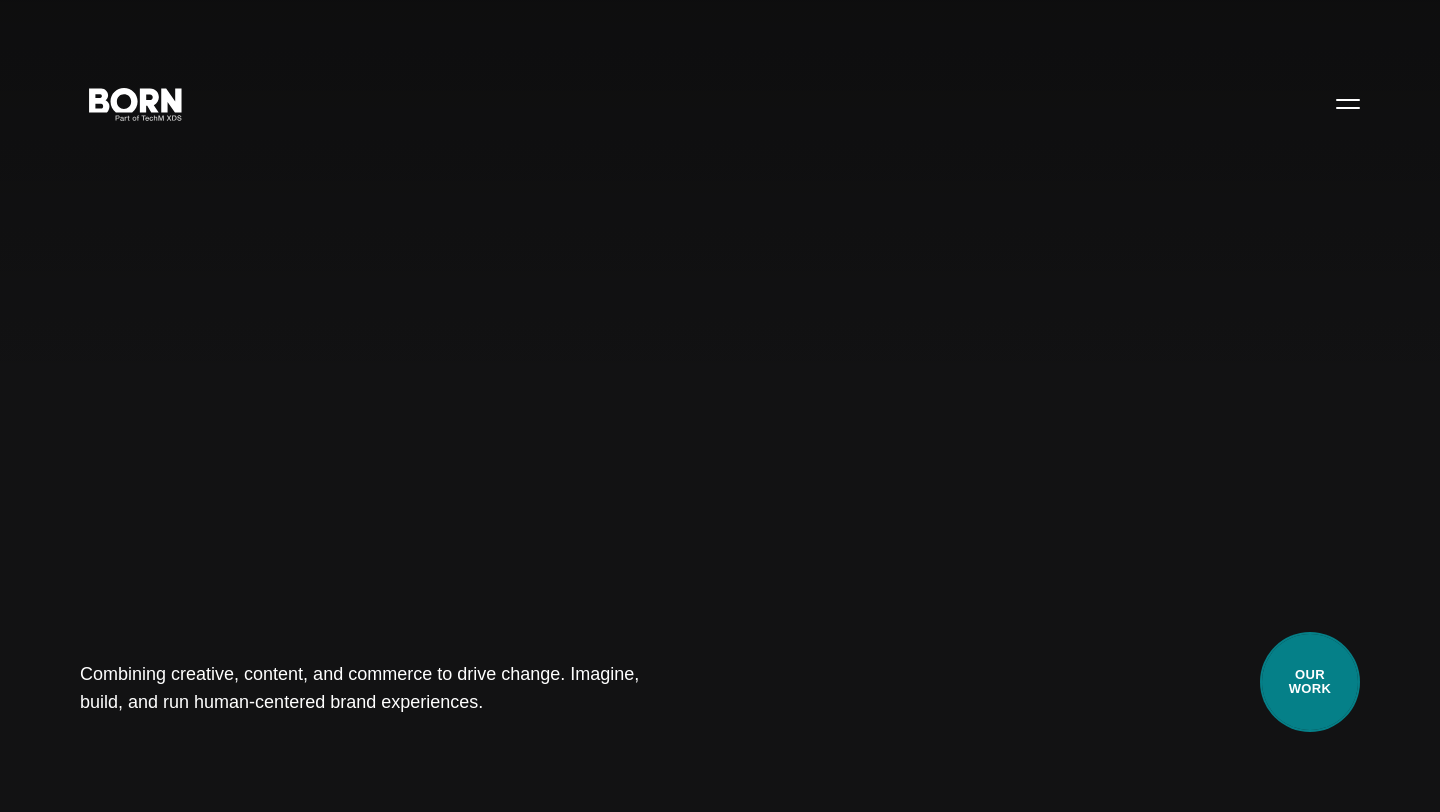 click on "Our Work" at bounding box center [1310, 682] 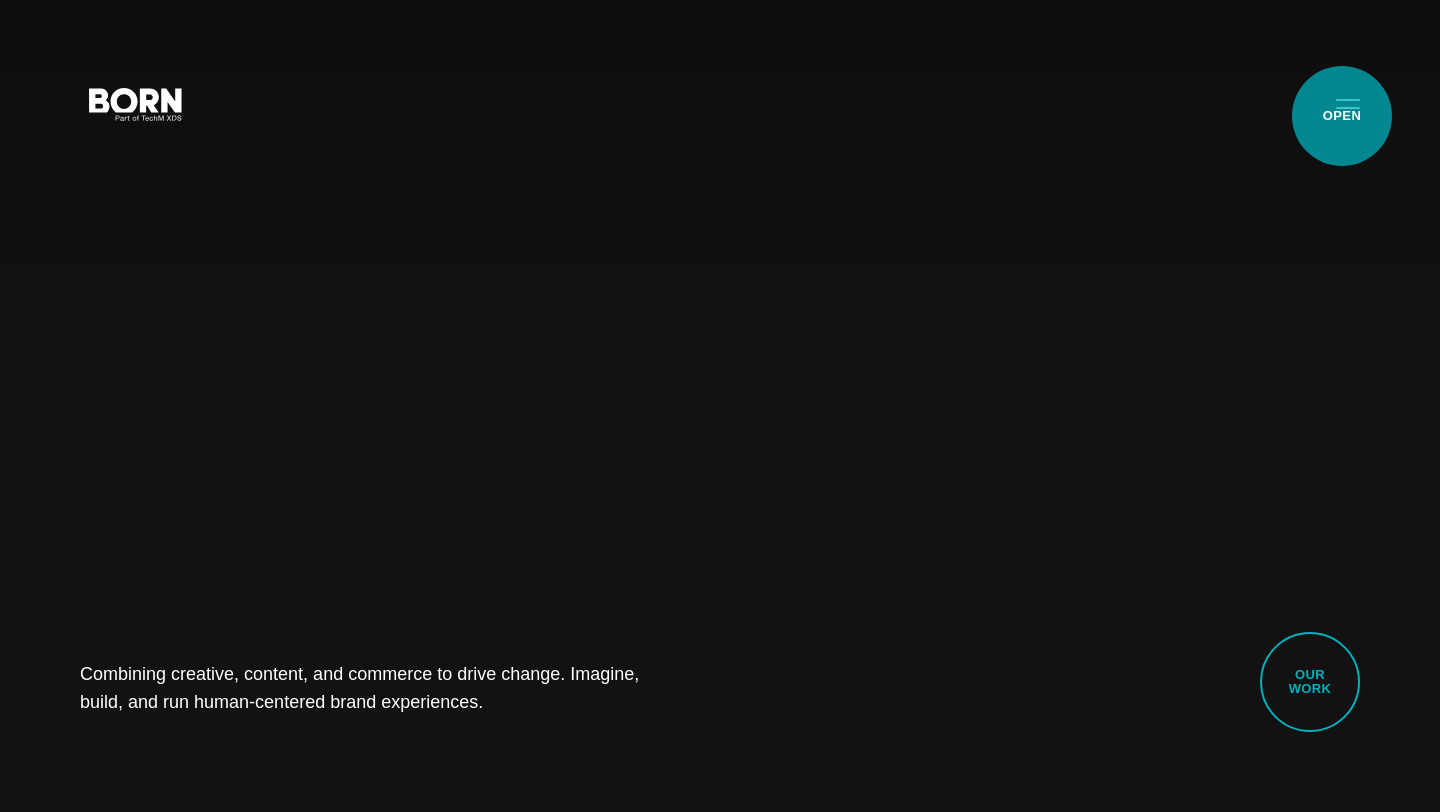 click on "Primary Menu" at bounding box center [1348, 103] 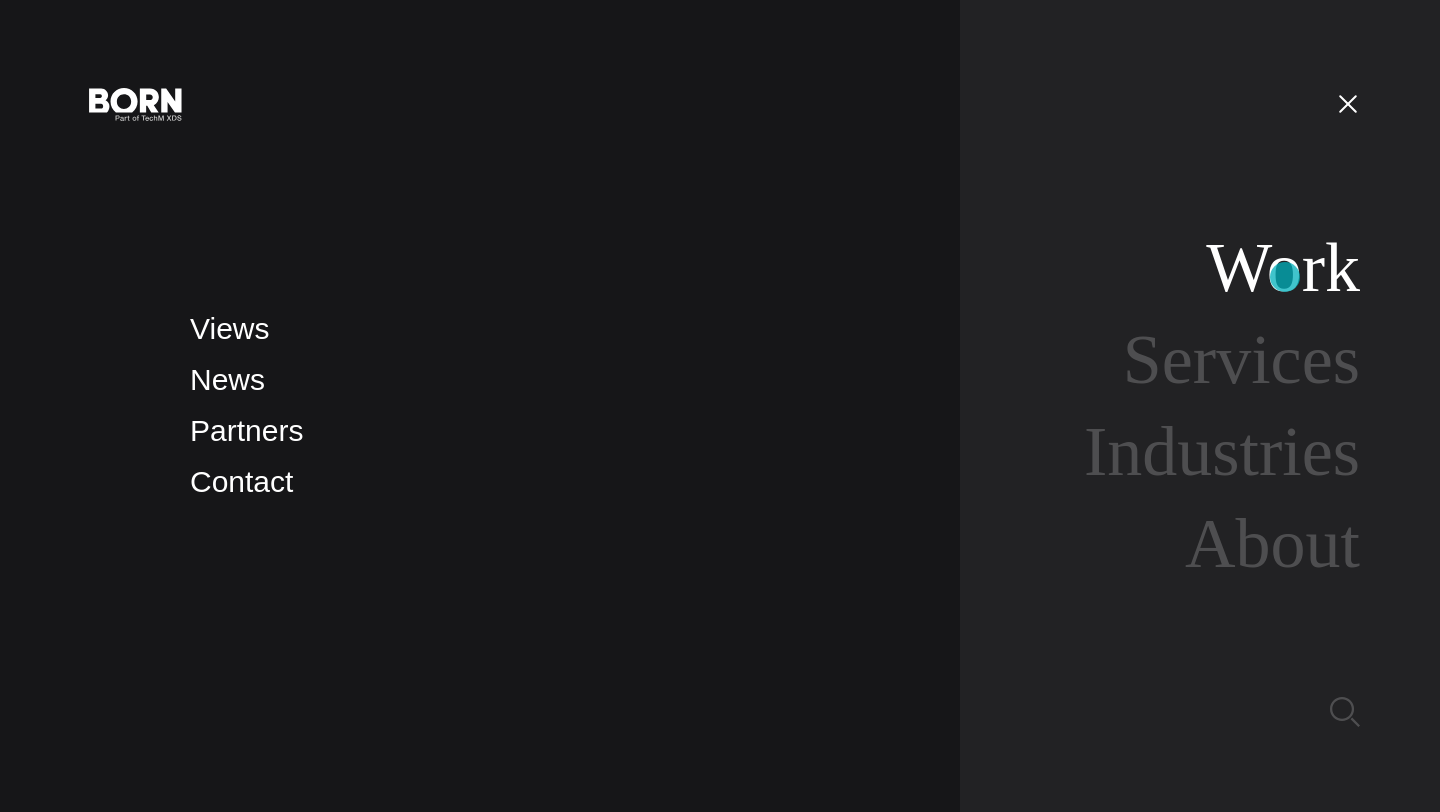 click on "Work" at bounding box center [1283, 267] 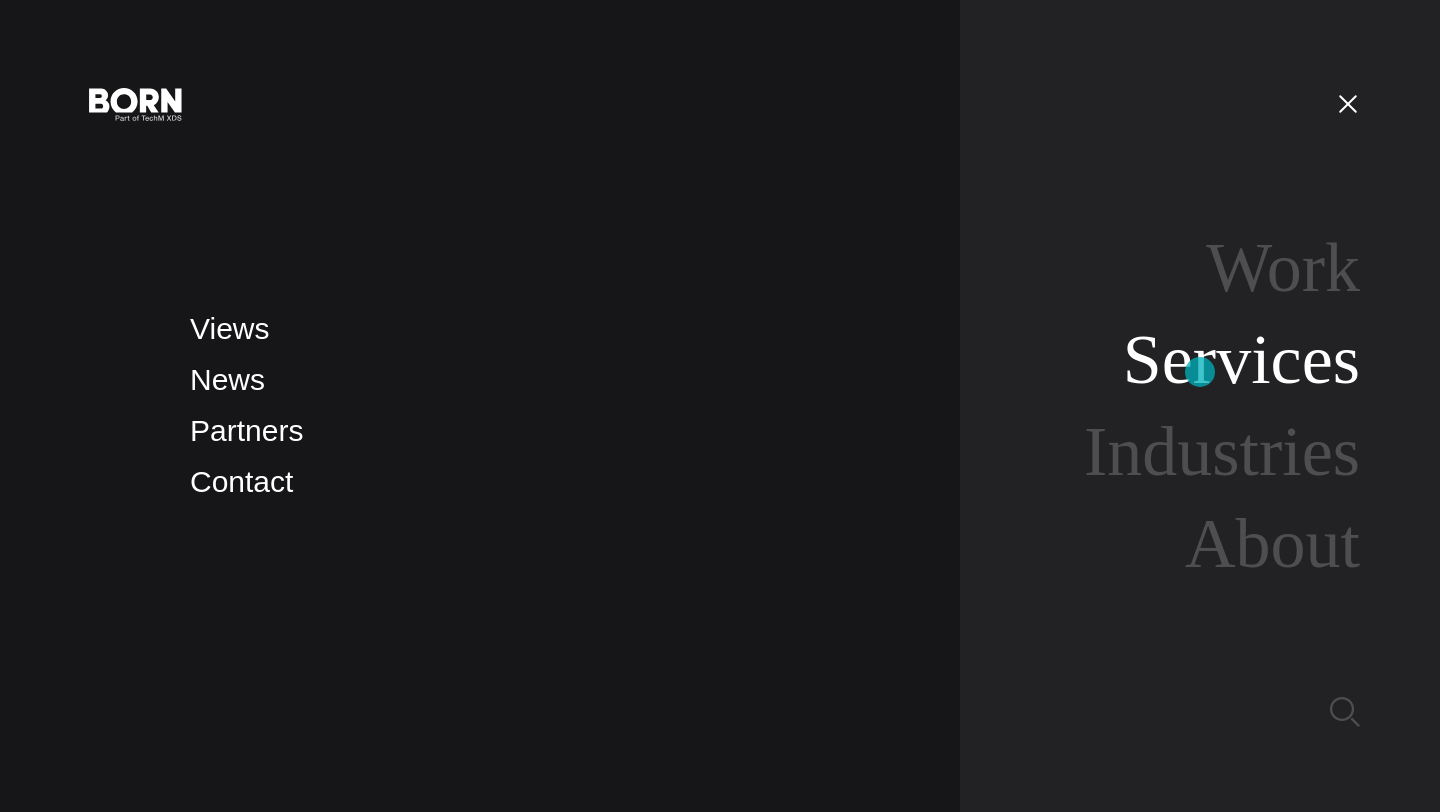 click on "Services" at bounding box center (1241, 359) 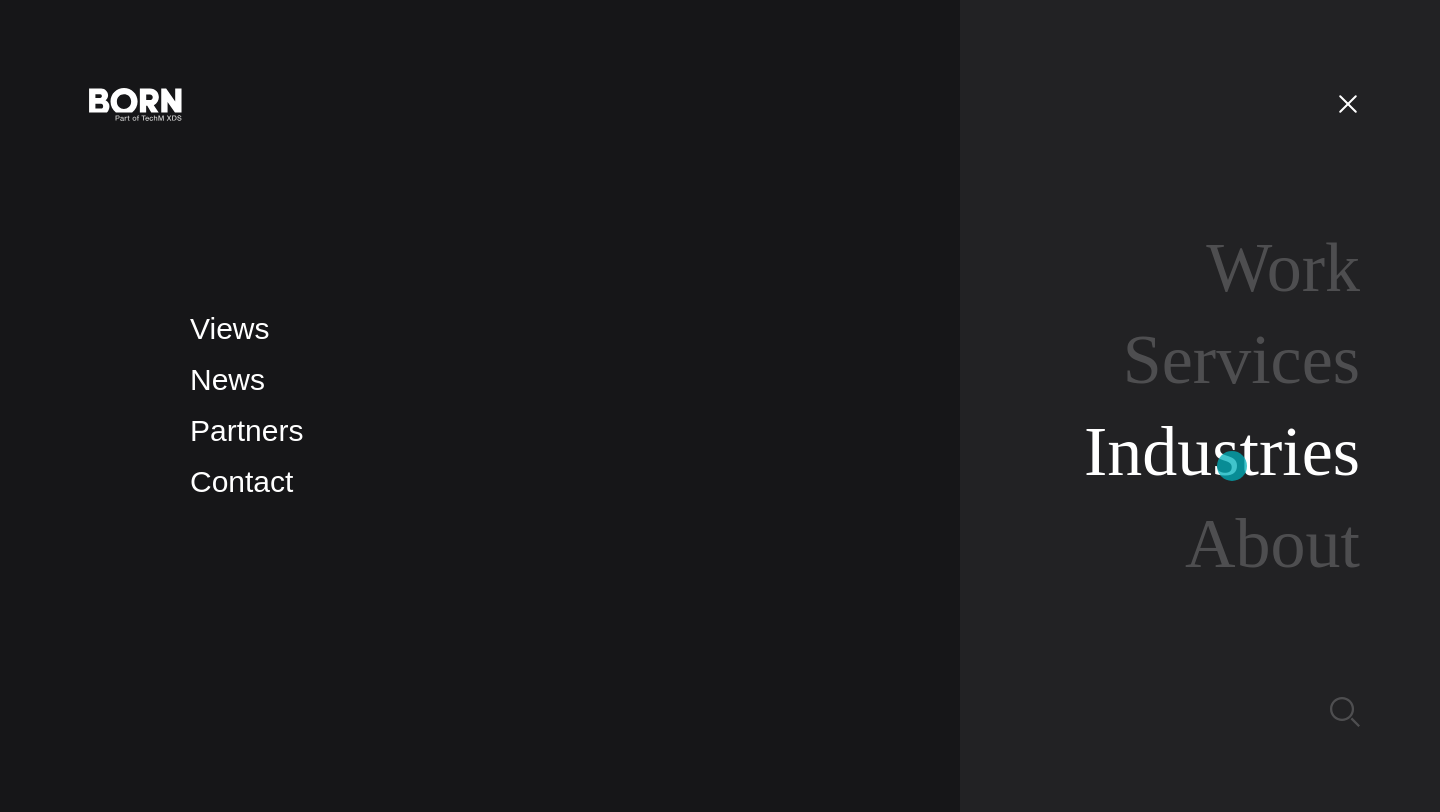 click on "Industries" at bounding box center (1222, 451) 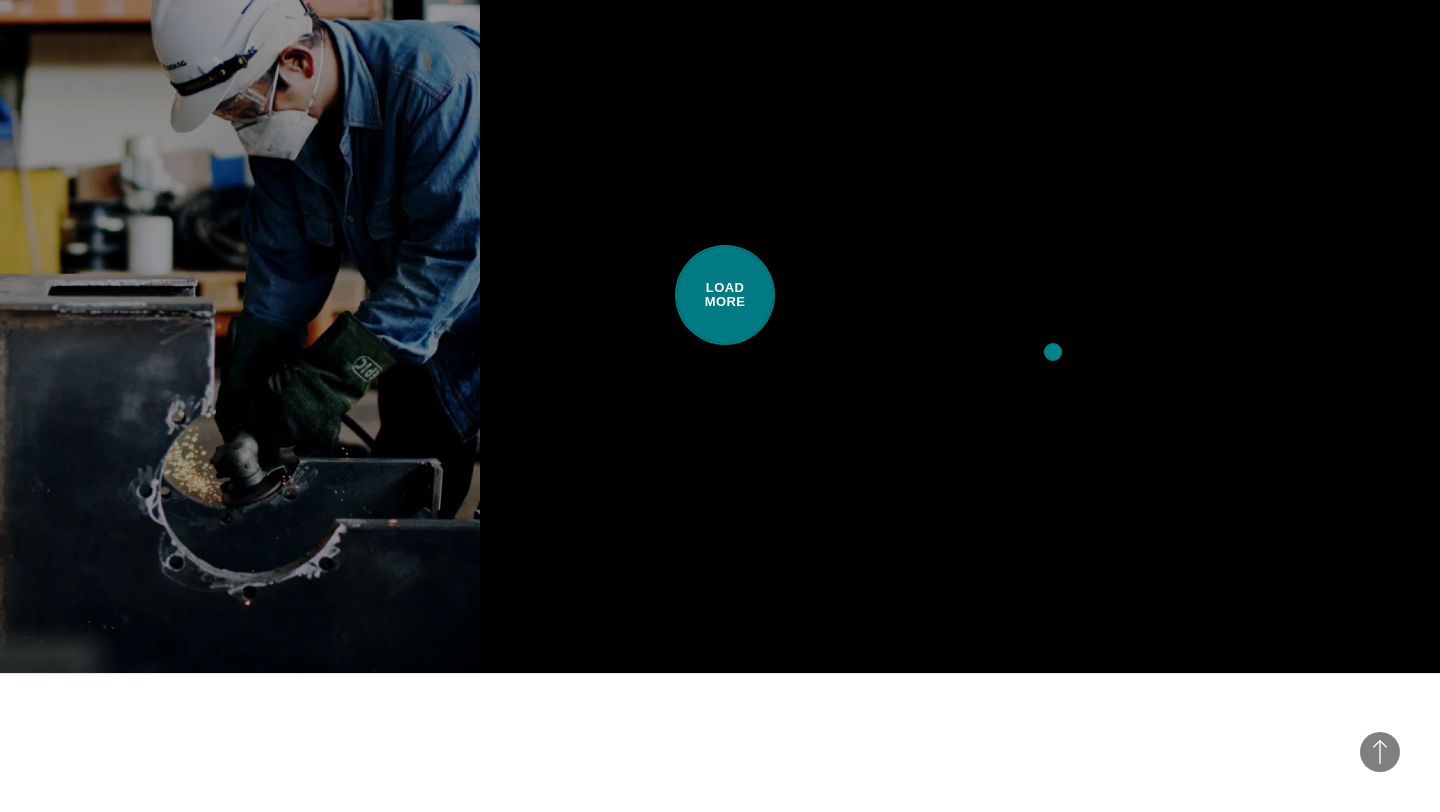 scroll, scrollTop: 5067, scrollLeft: 0, axis: vertical 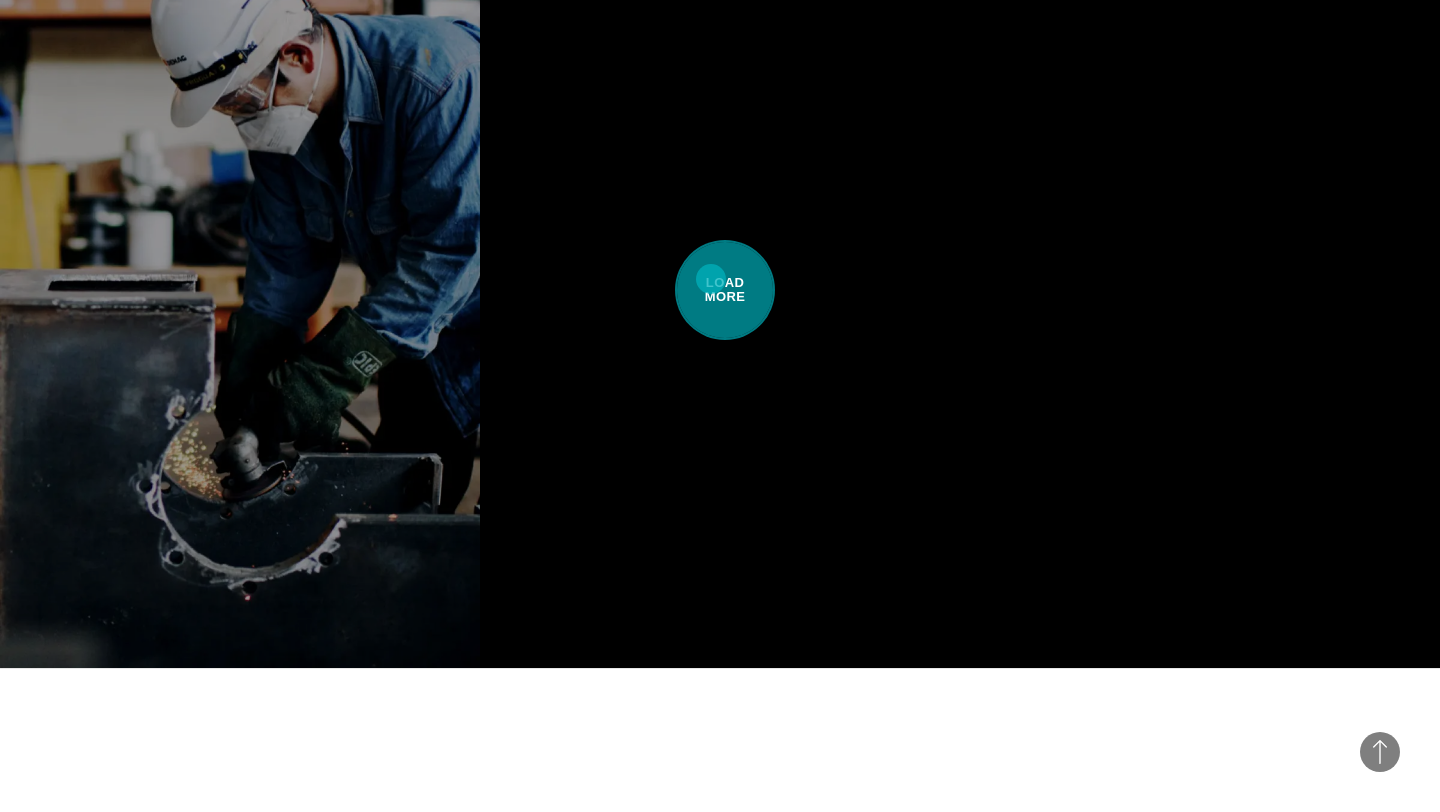 click on "Load More" at bounding box center (725, 290) 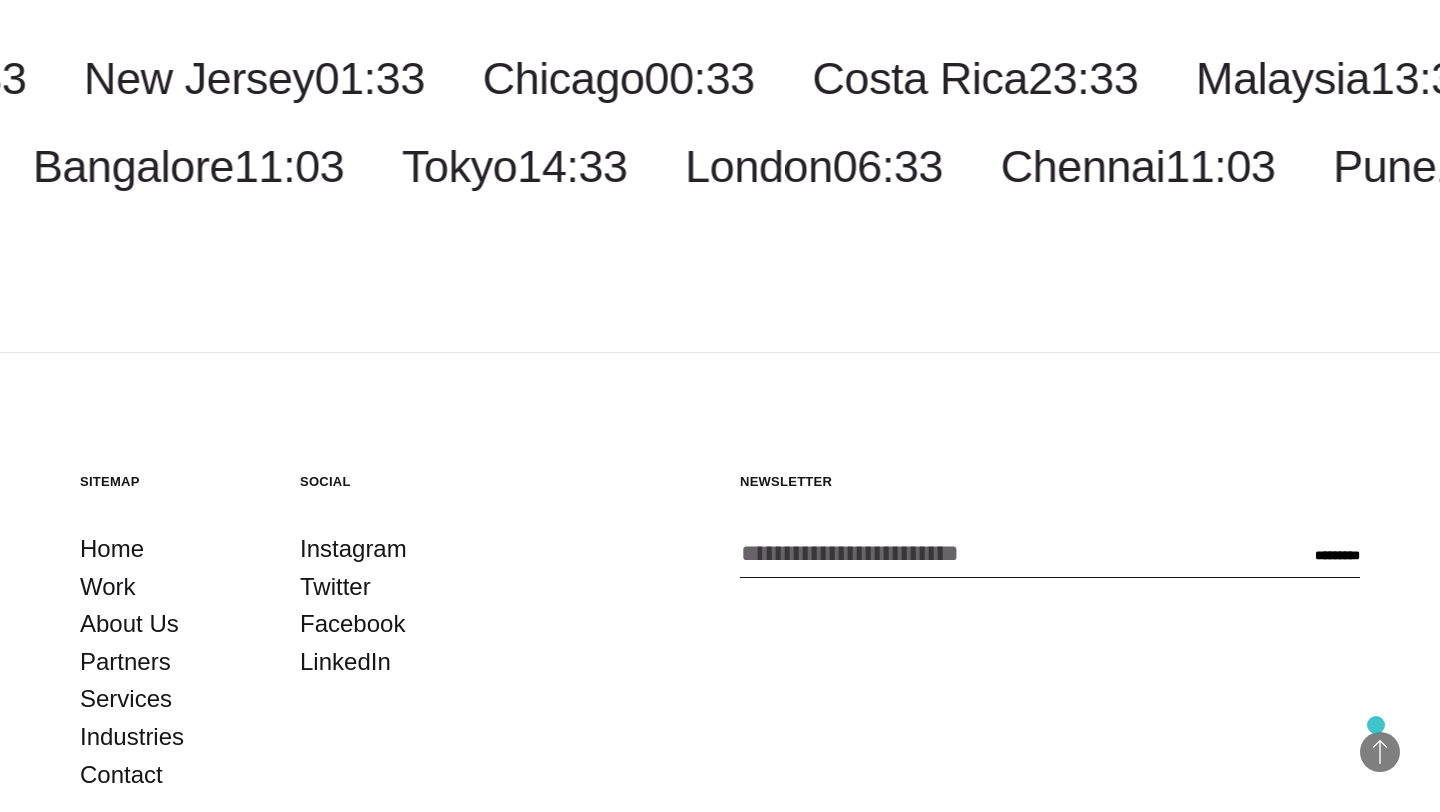 scroll, scrollTop: 9747, scrollLeft: 0, axis: vertical 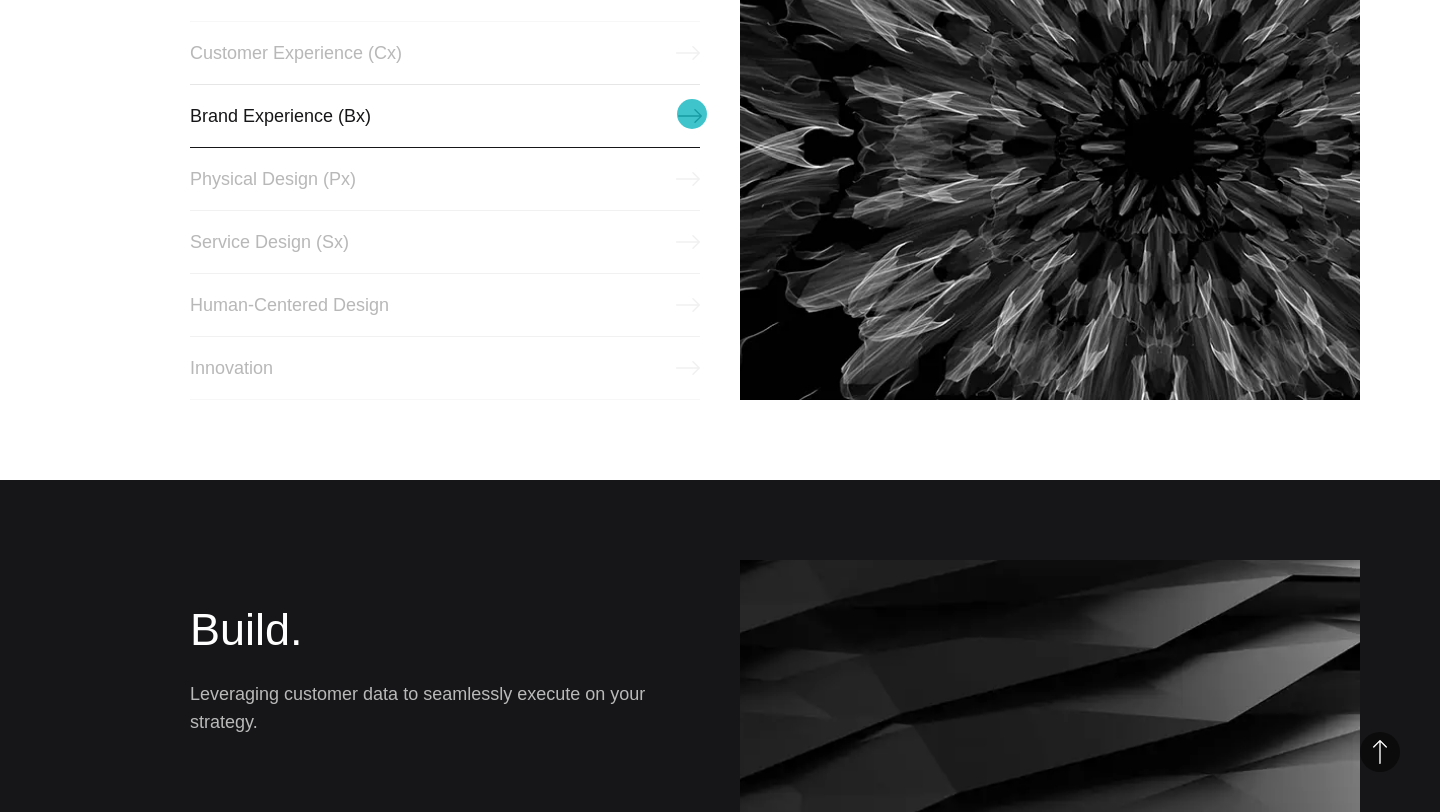 click 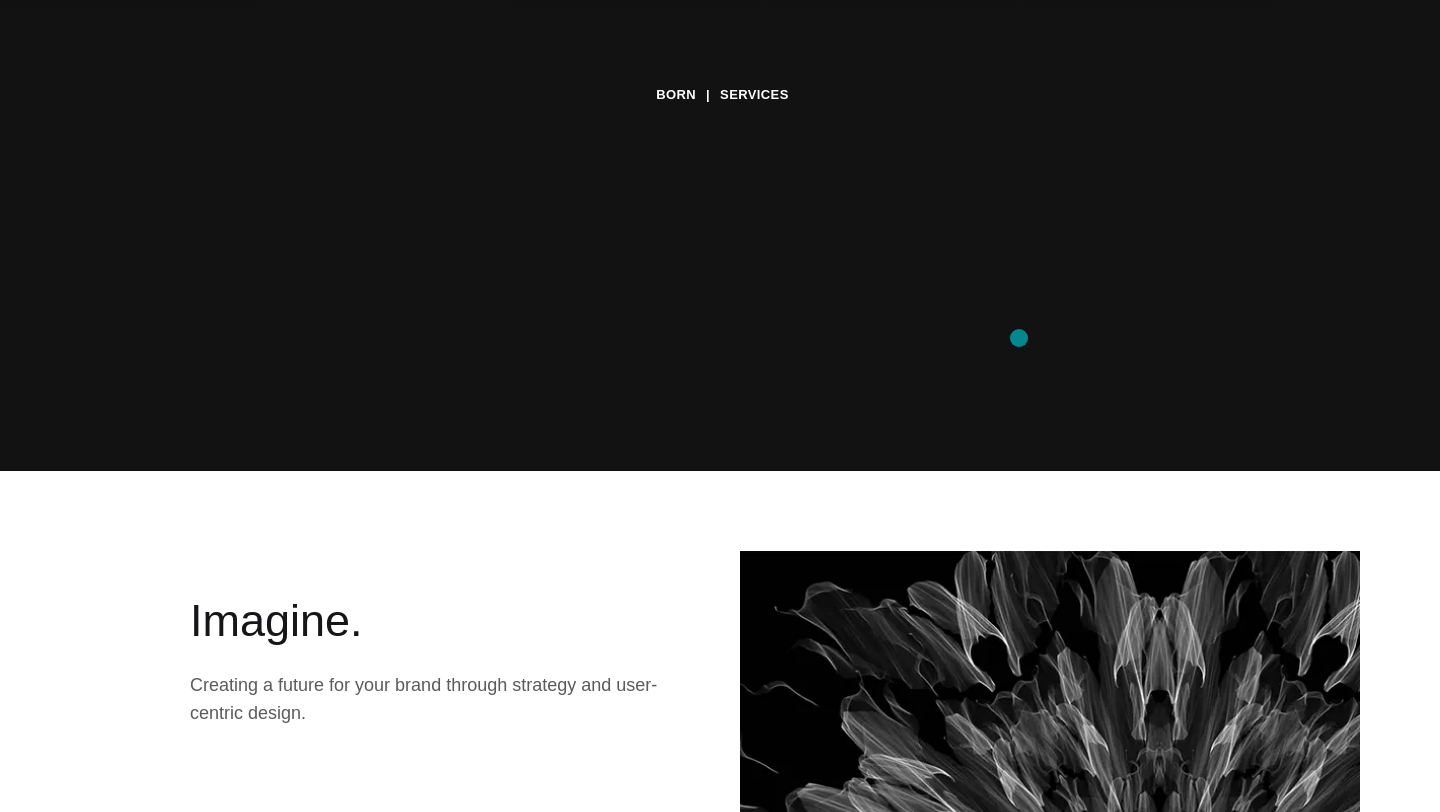 scroll, scrollTop: 0, scrollLeft: 0, axis: both 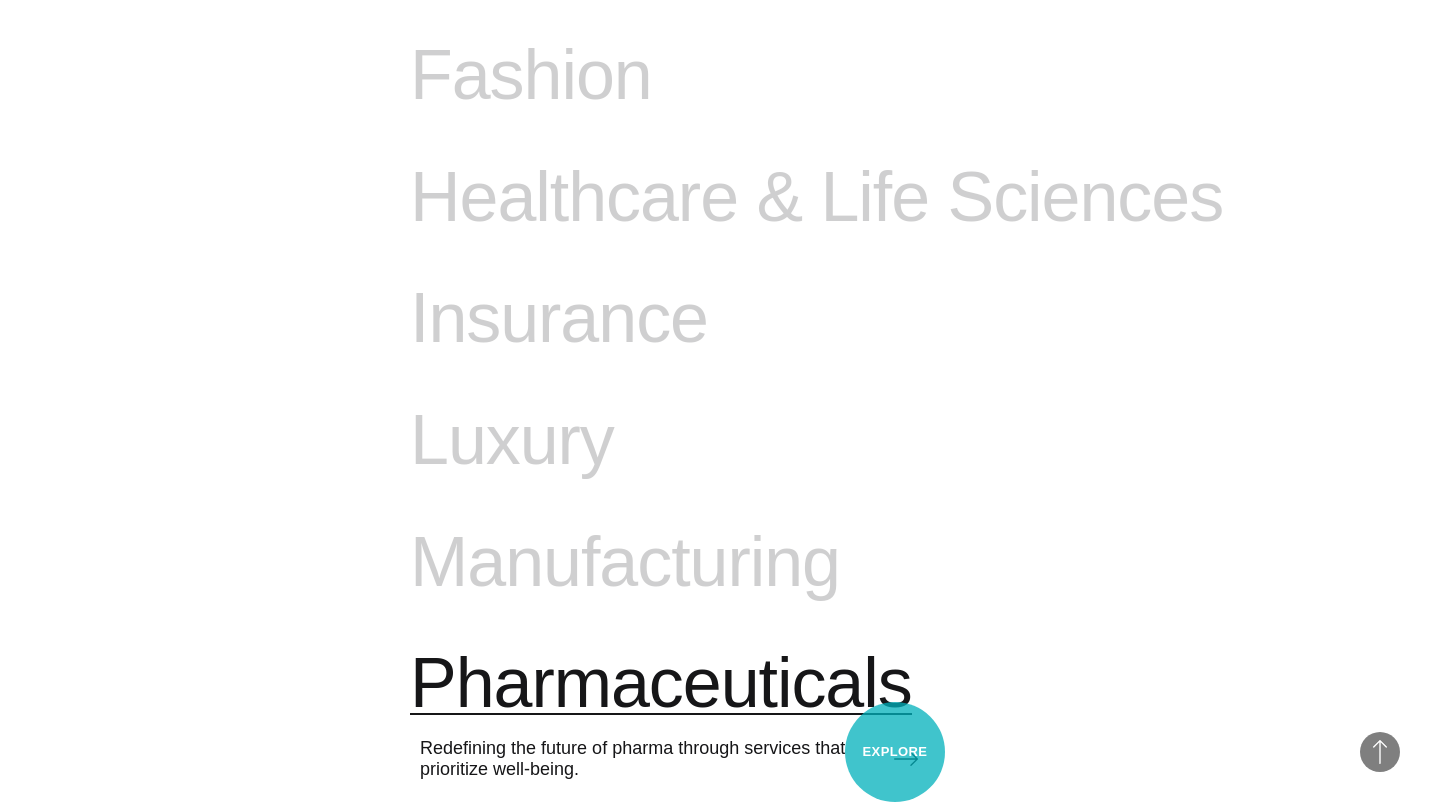 click 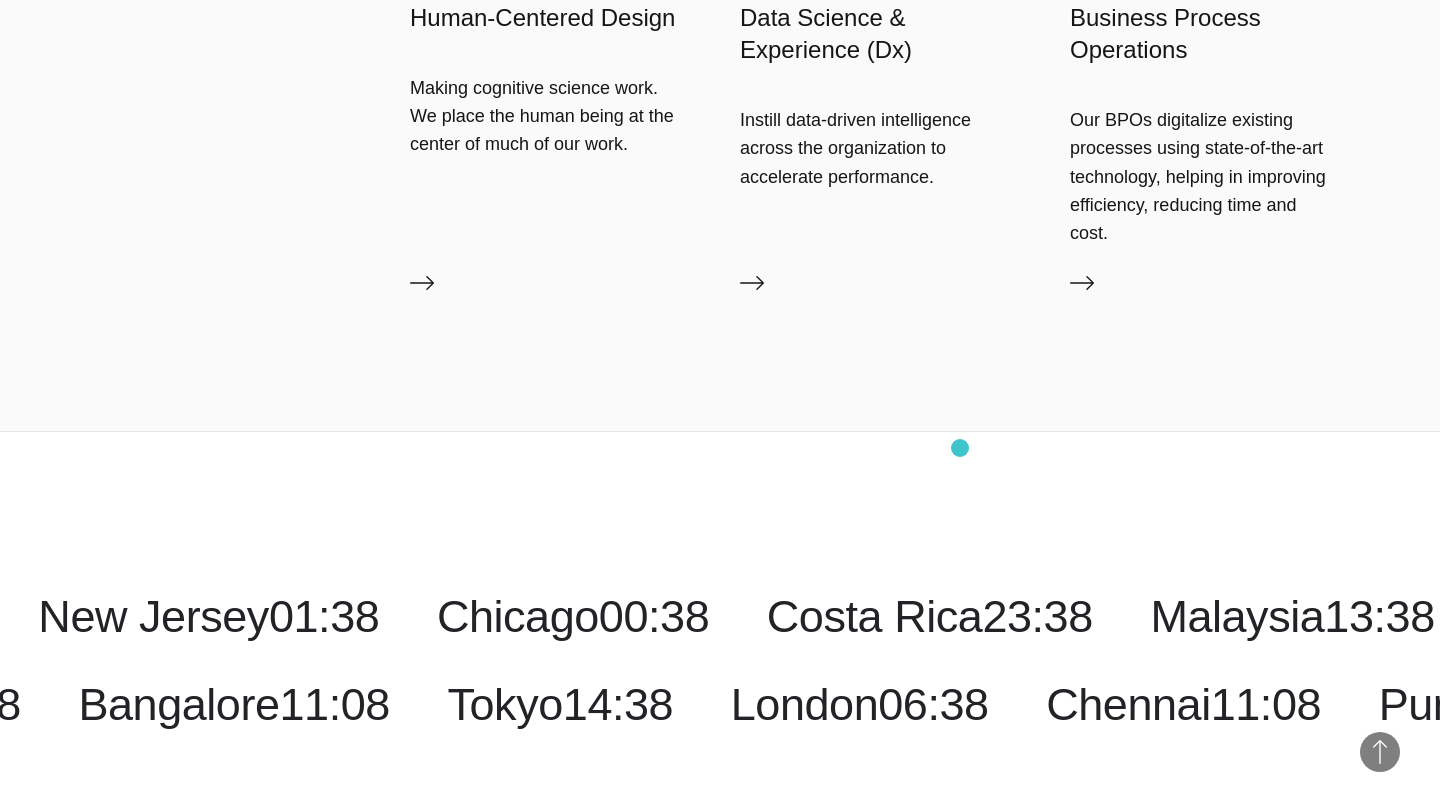 scroll, scrollTop: 5005, scrollLeft: 0, axis: vertical 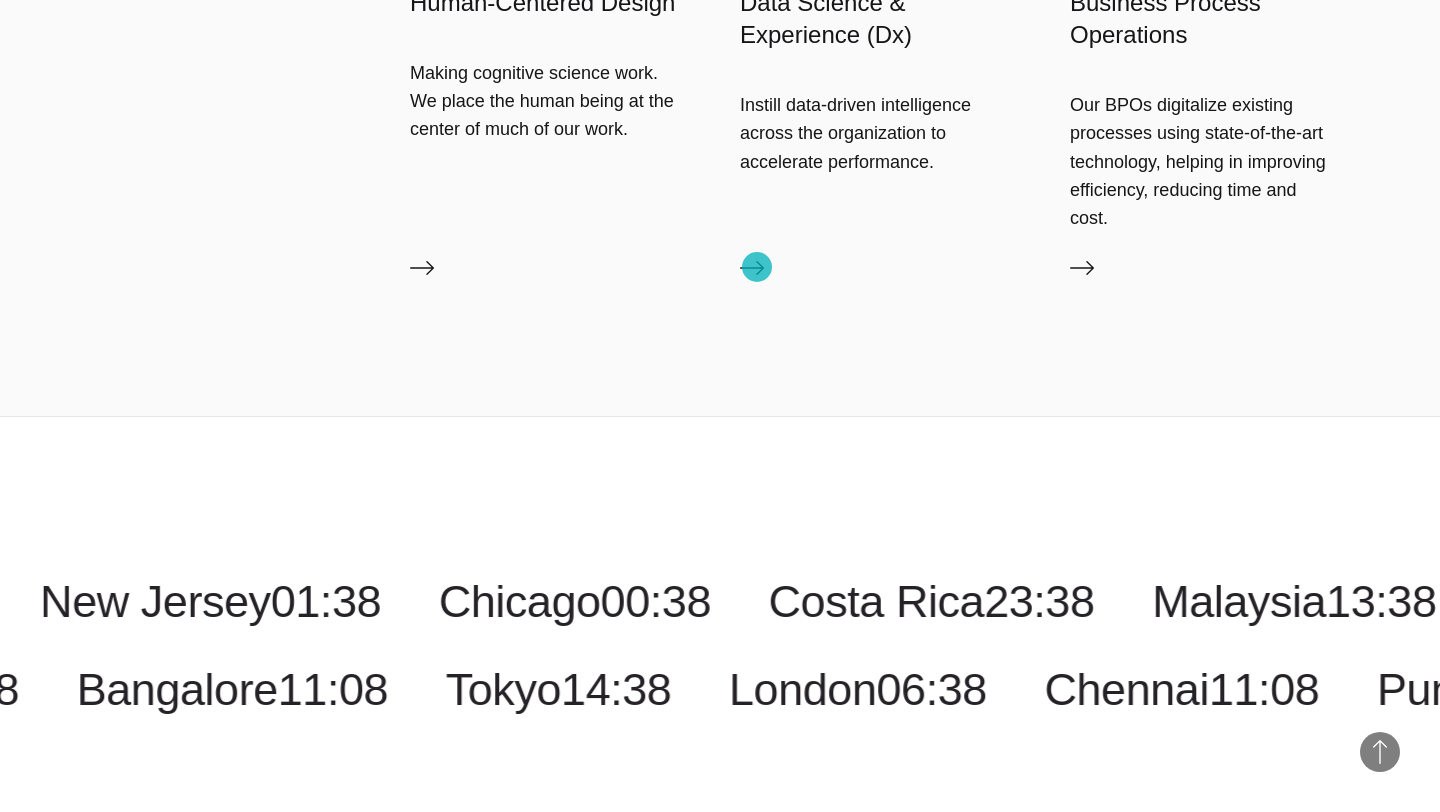 click 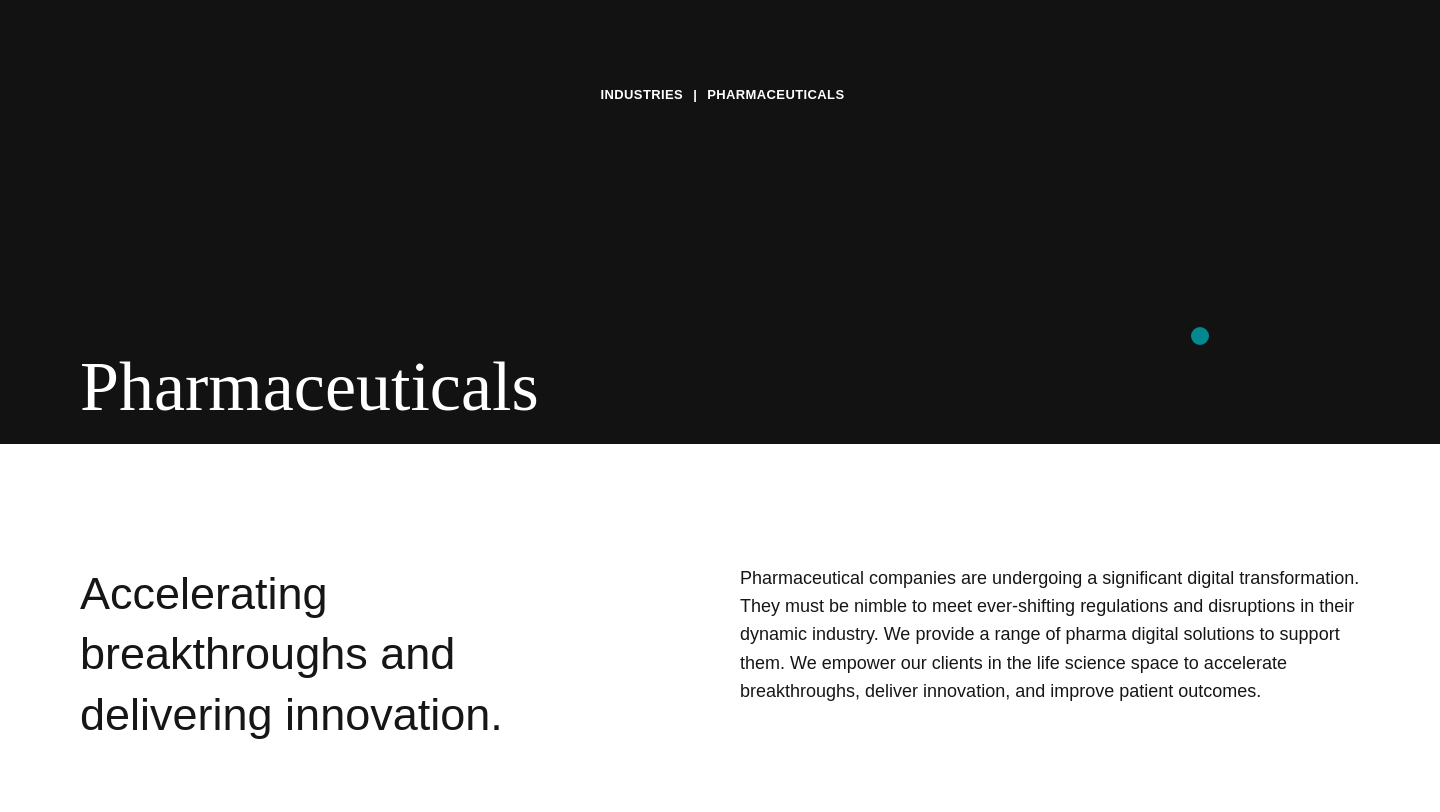 scroll, scrollTop: 0, scrollLeft: 0, axis: both 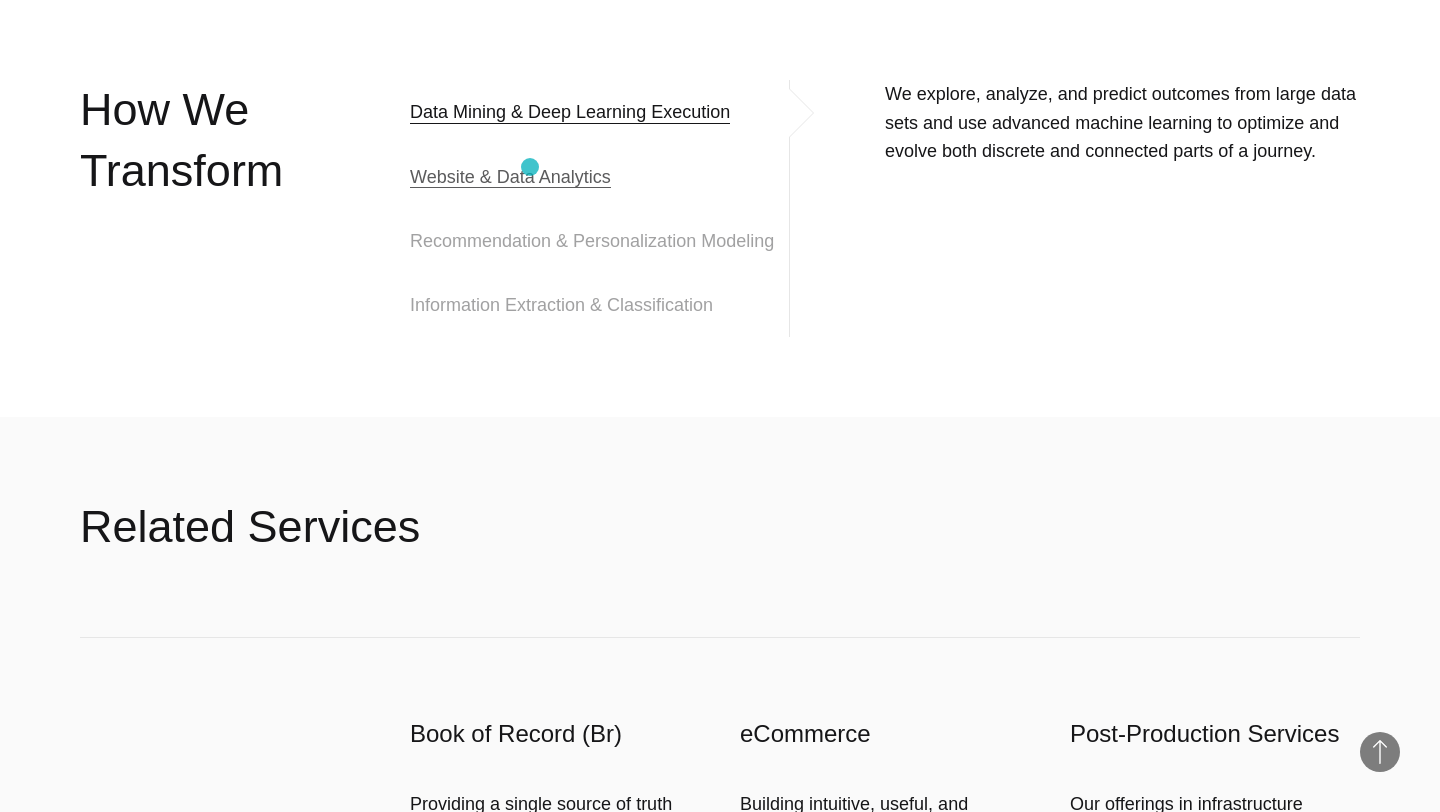 click on "Website & Data Analytics" at bounding box center (510, 177) 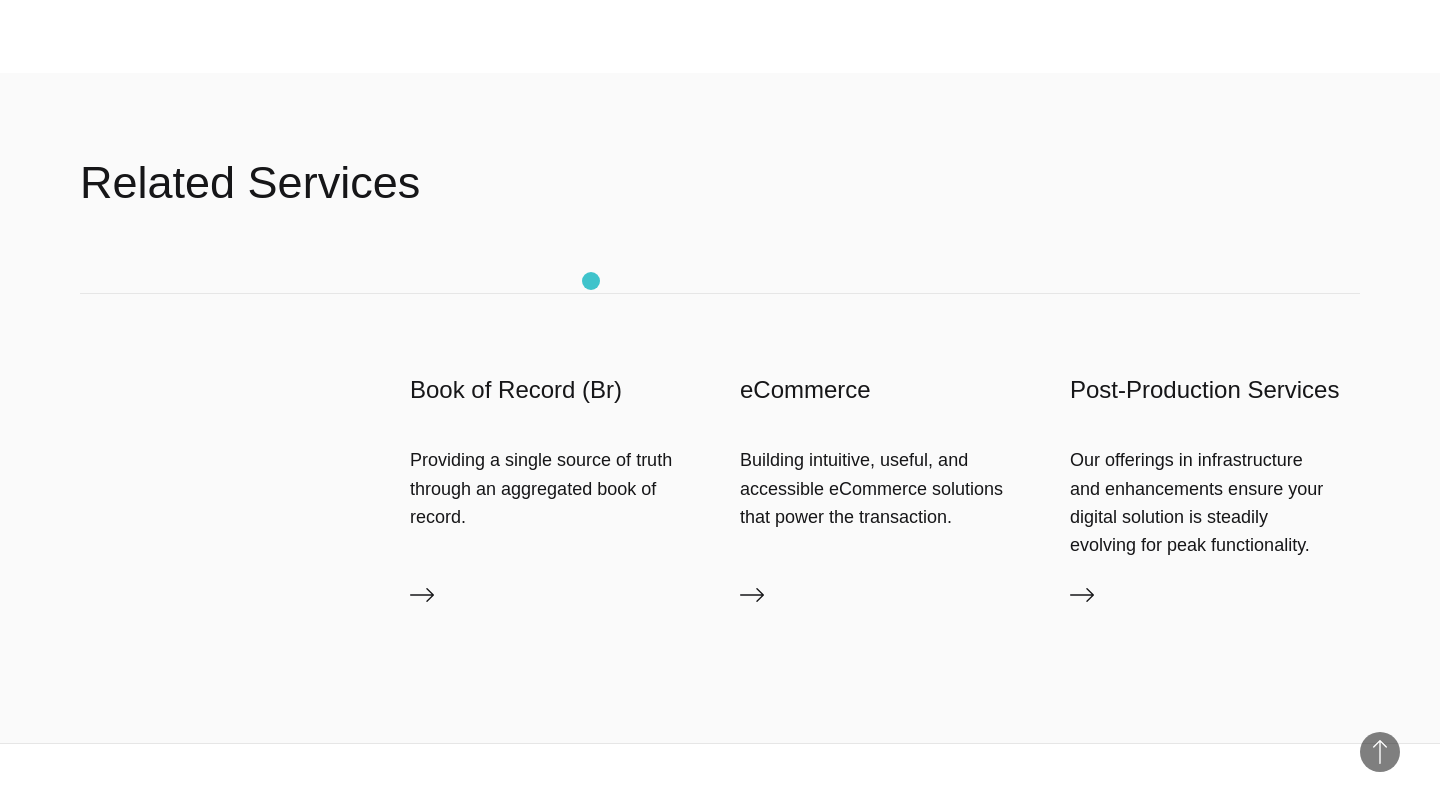scroll, scrollTop: 3122, scrollLeft: 0, axis: vertical 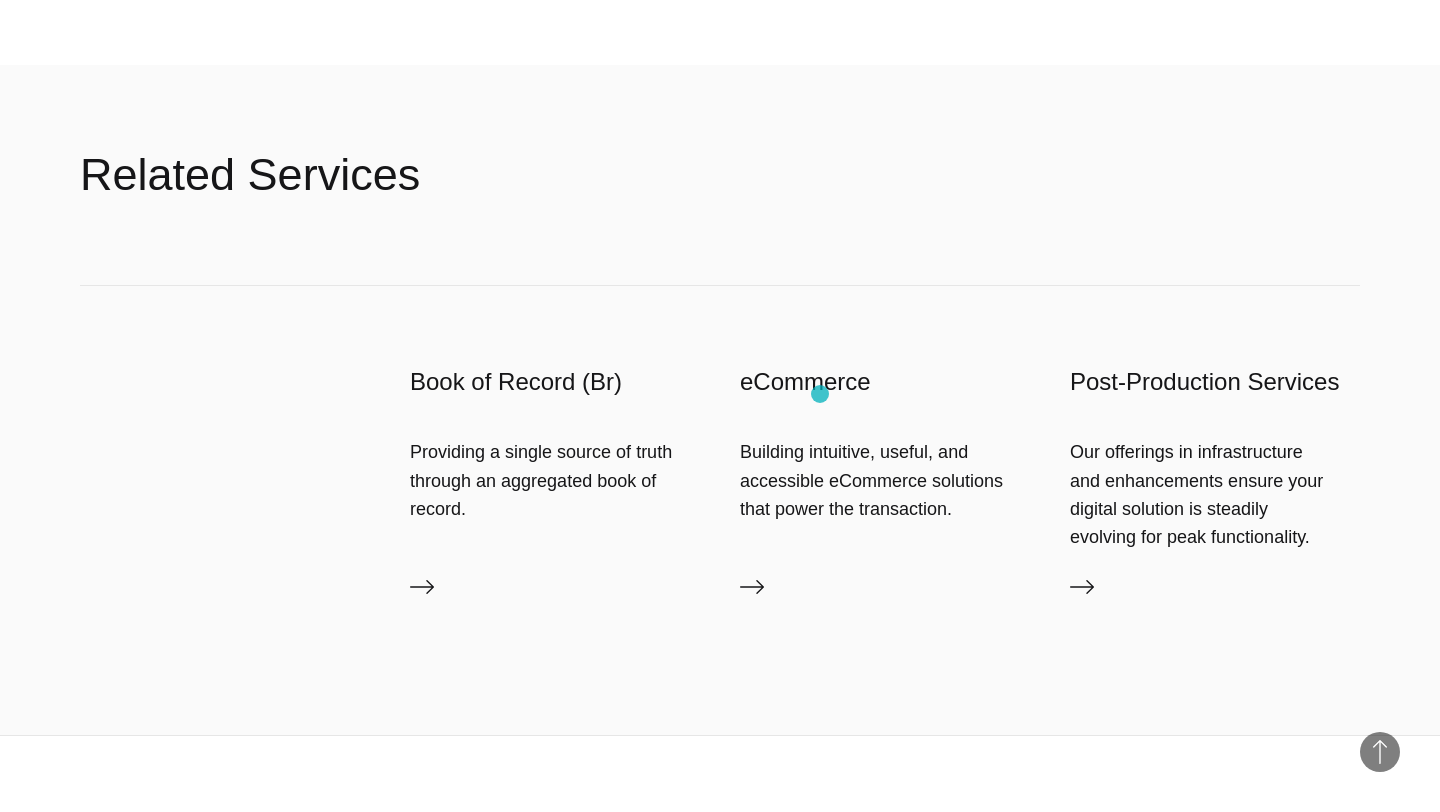 click on "eCommerce" at bounding box center (885, 382) 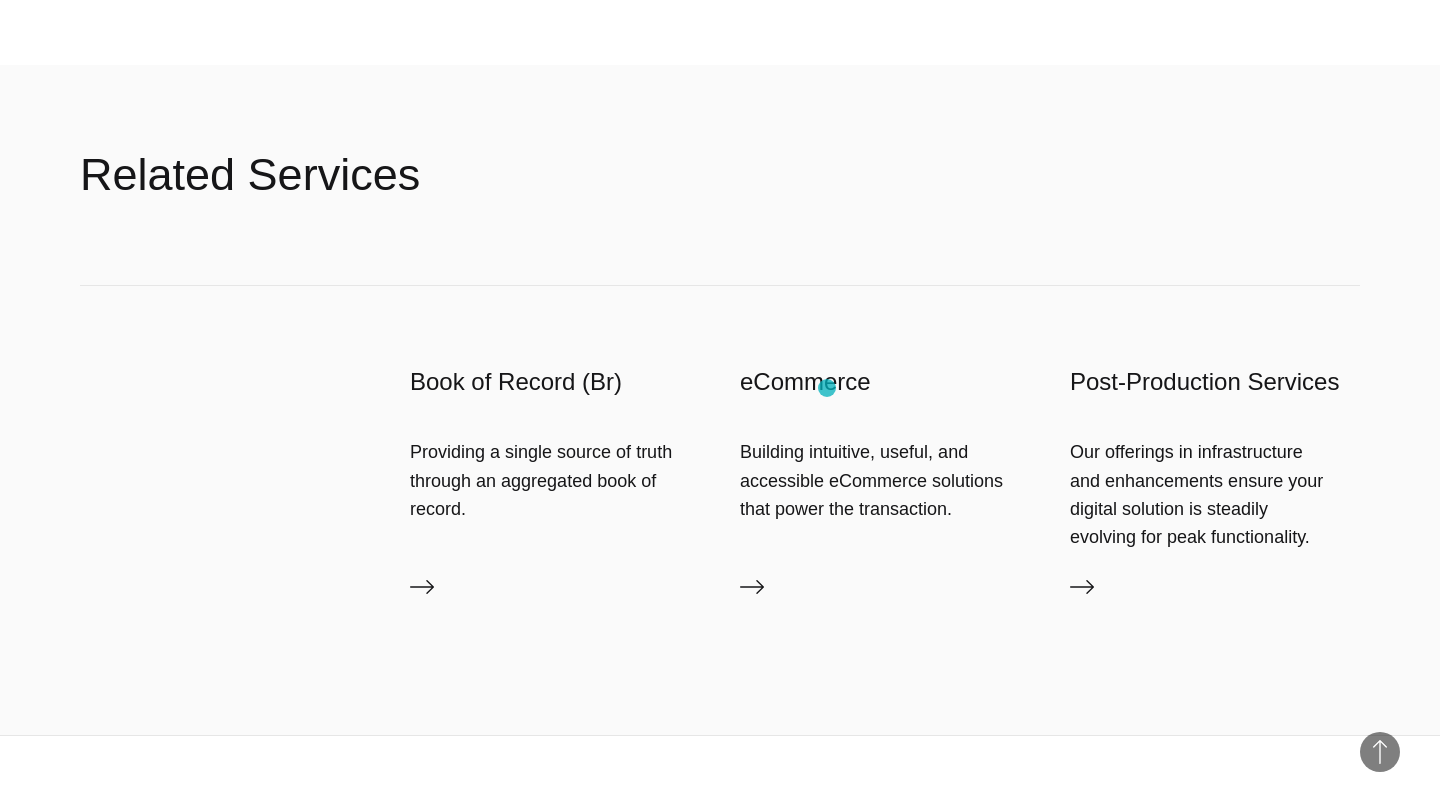 click on "eCommerce" at bounding box center [885, 382] 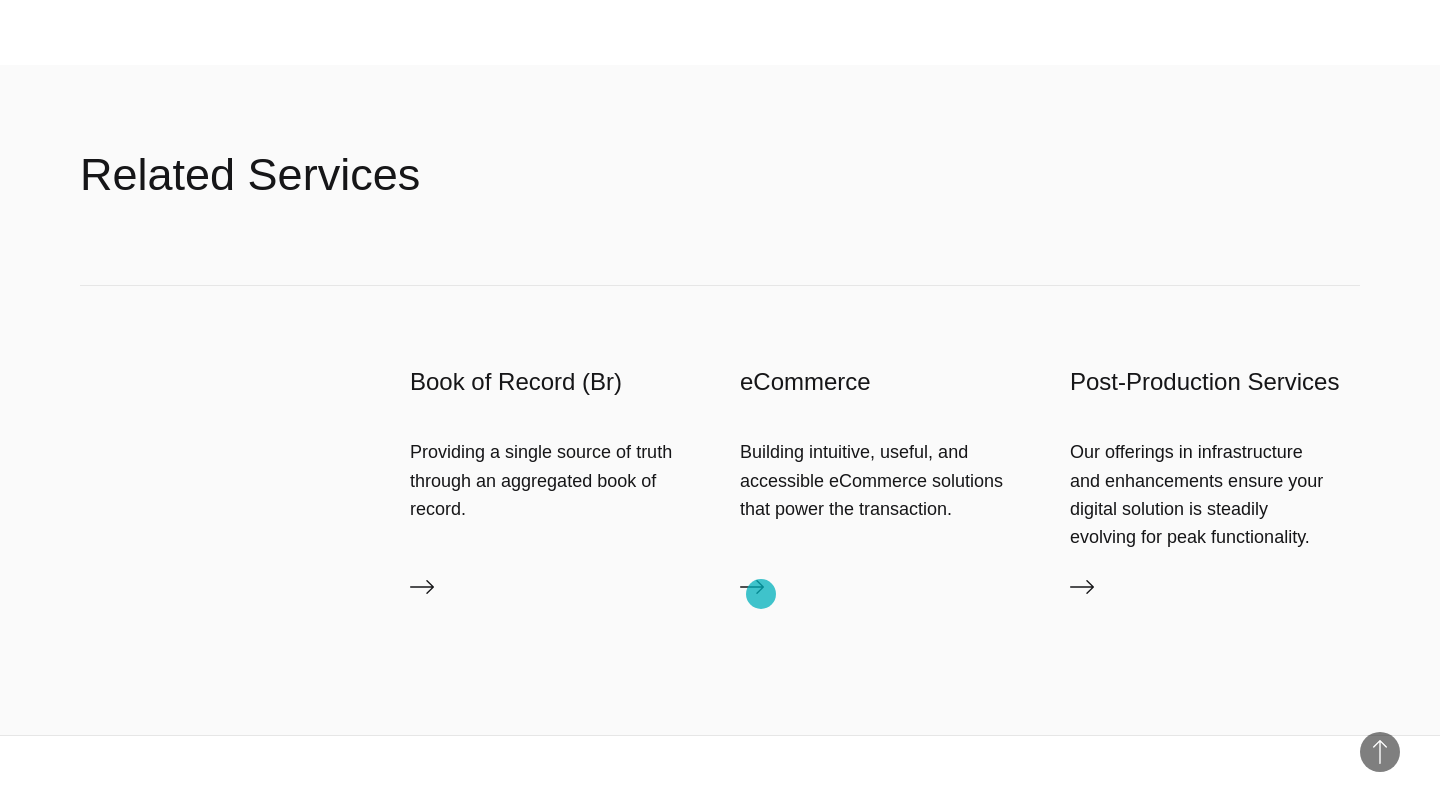 click 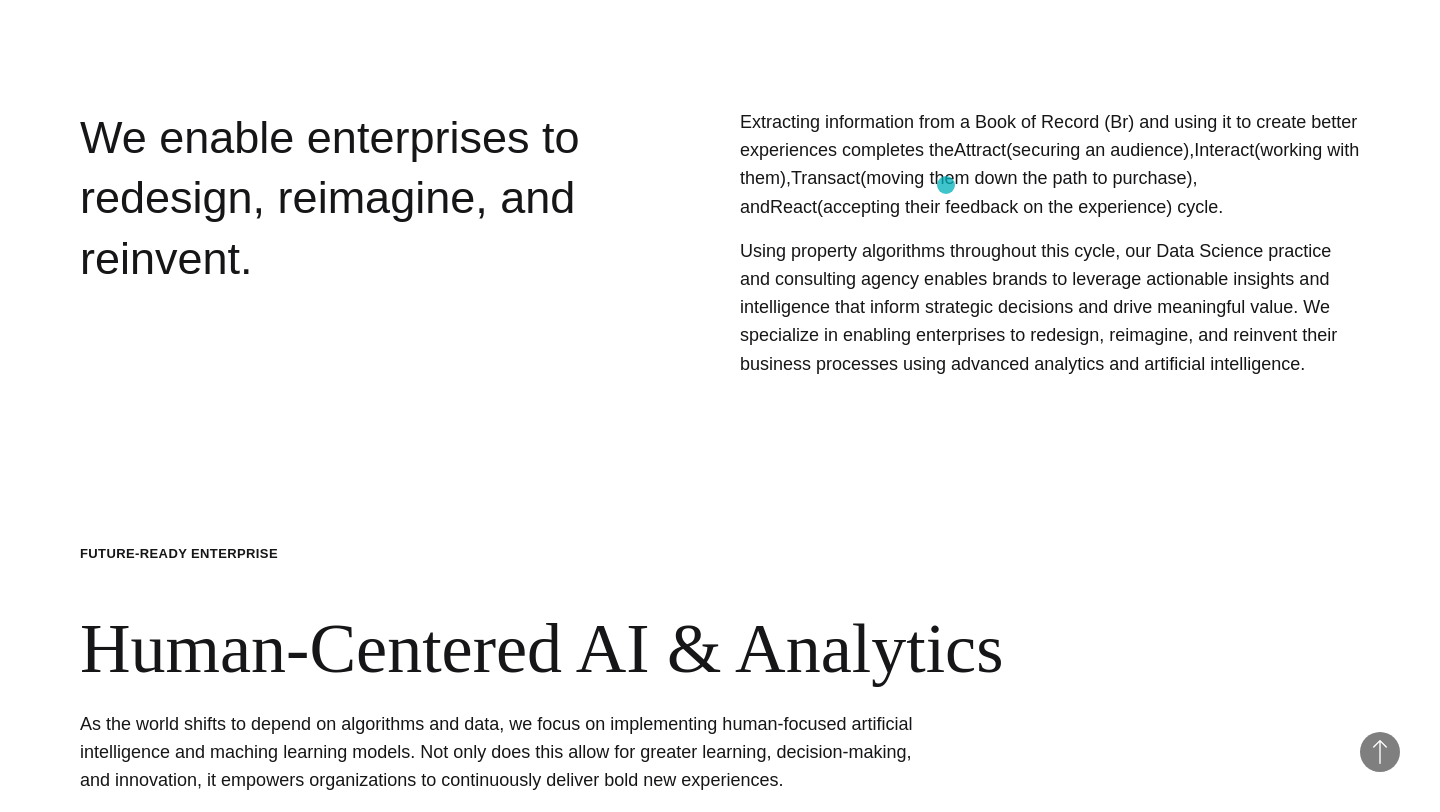 scroll, scrollTop: 0, scrollLeft: 0, axis: both 